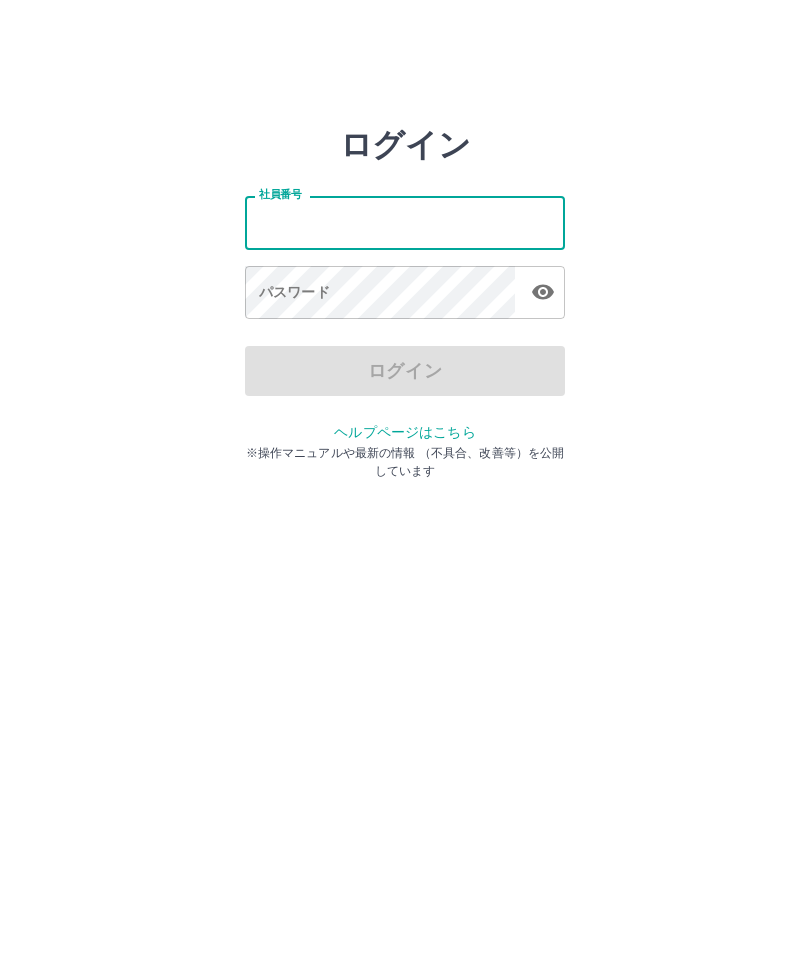 scroll, scrollTop: 0, scrollLeft: 0, axis: both 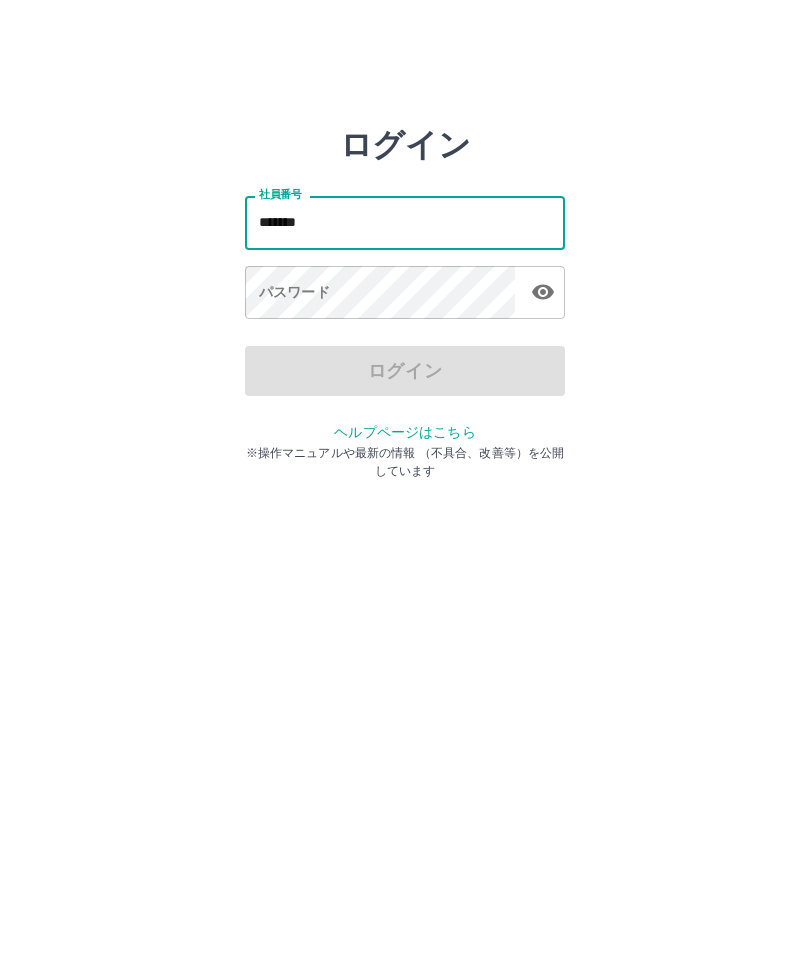 type on "*******" 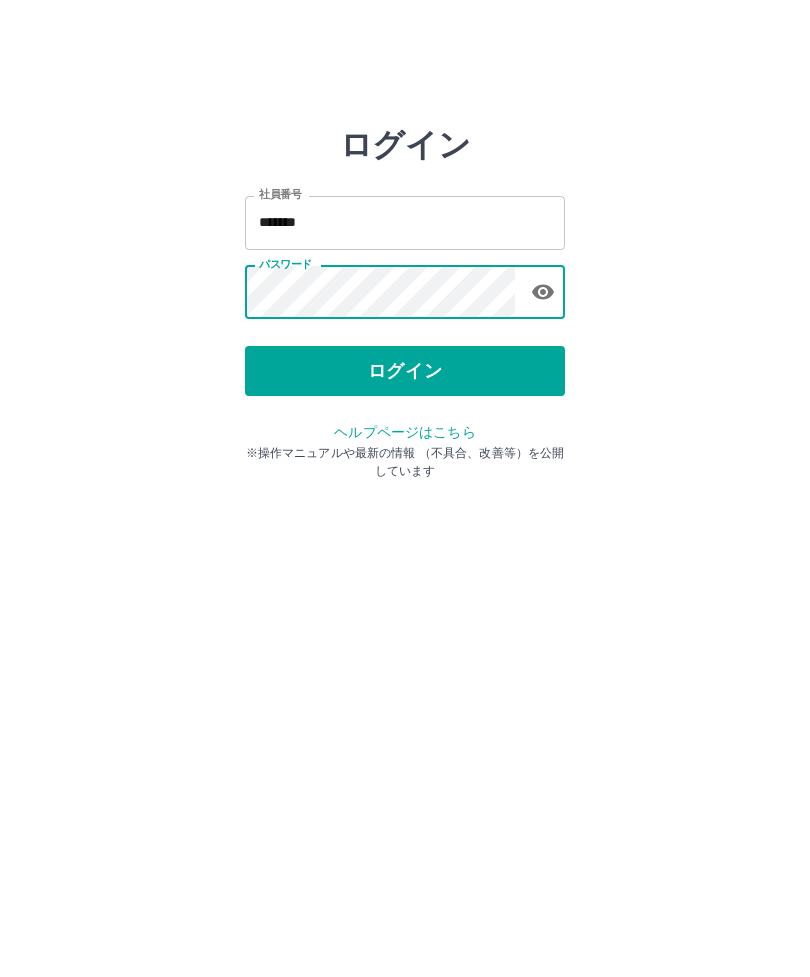 click on "ログイン" at bounding box center [405, 371] 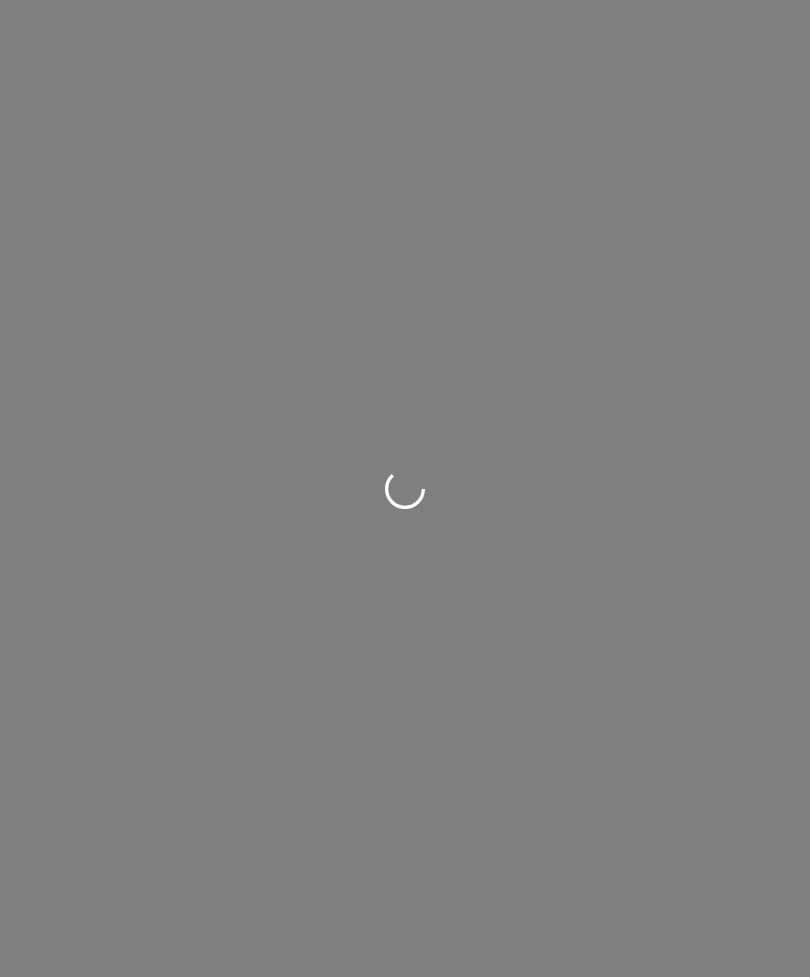 scroll, scrollTop: 0, scrollLeft: 0, axis: both 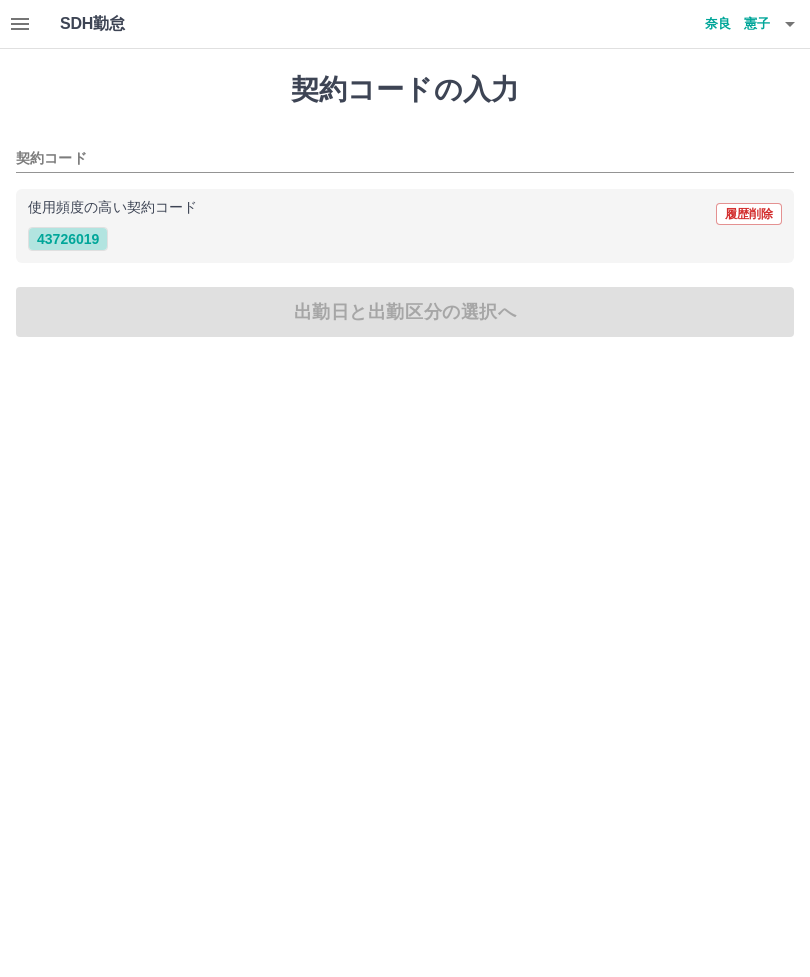 click on "43726019" at bounding box center [68, 239] 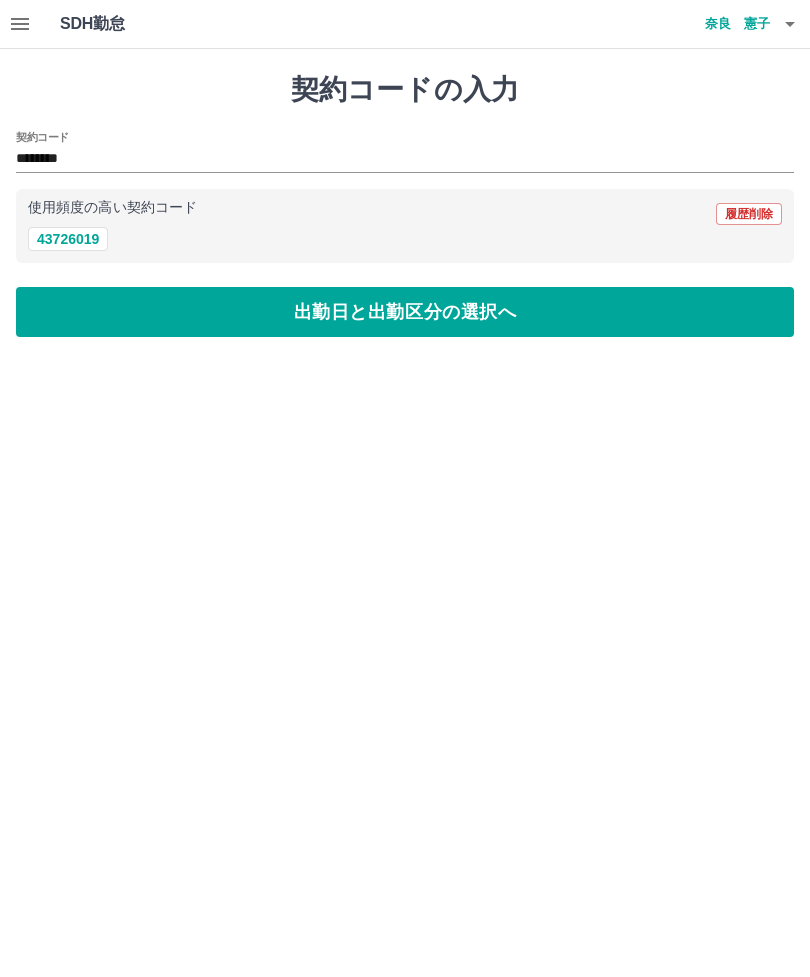 click on "出勤日と出勤区分の選択へ" at bounding box center [405, 312] 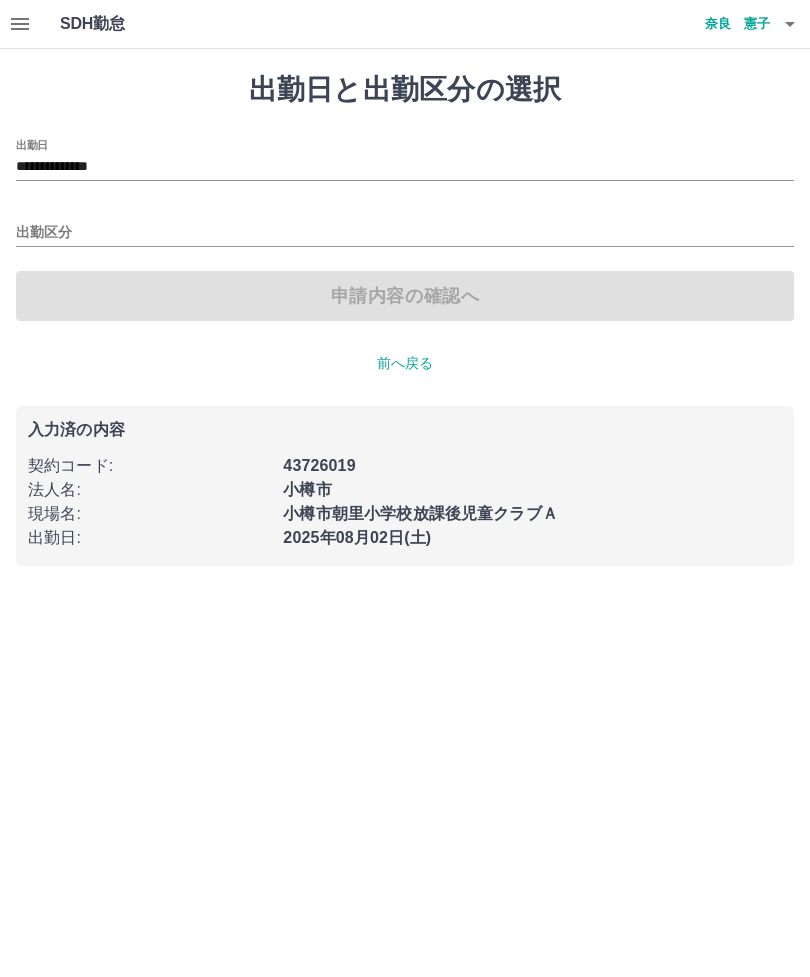 click on "出勤区分" at bounding box center (405, 233) 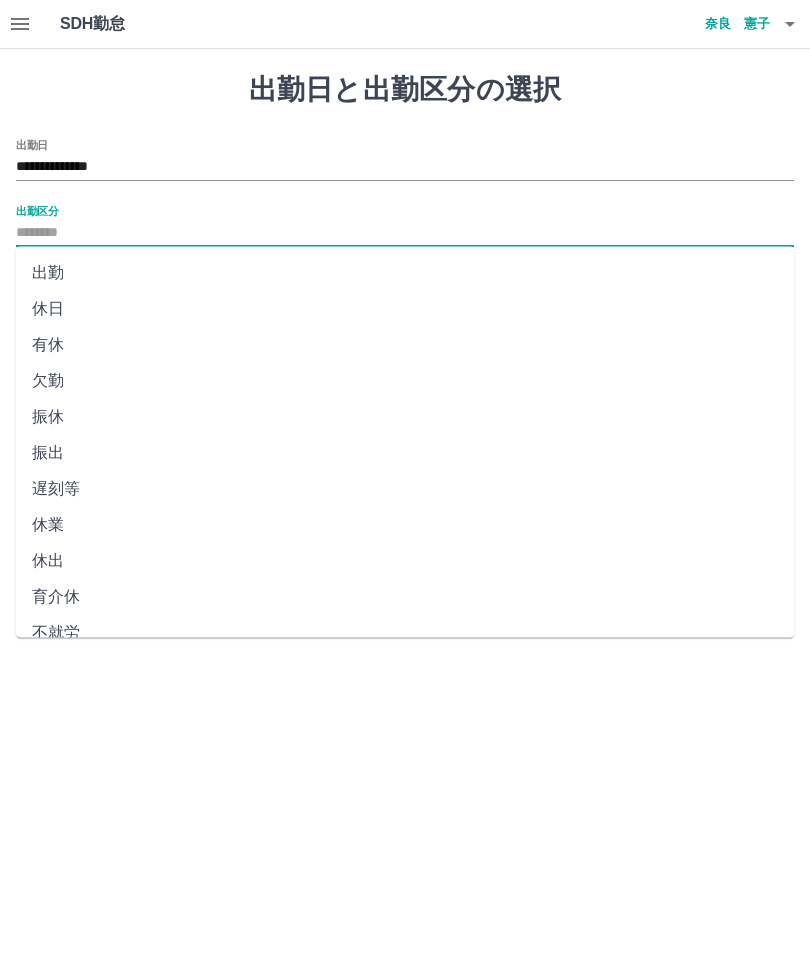 click on "出勤" at bounding box center [405, 273] 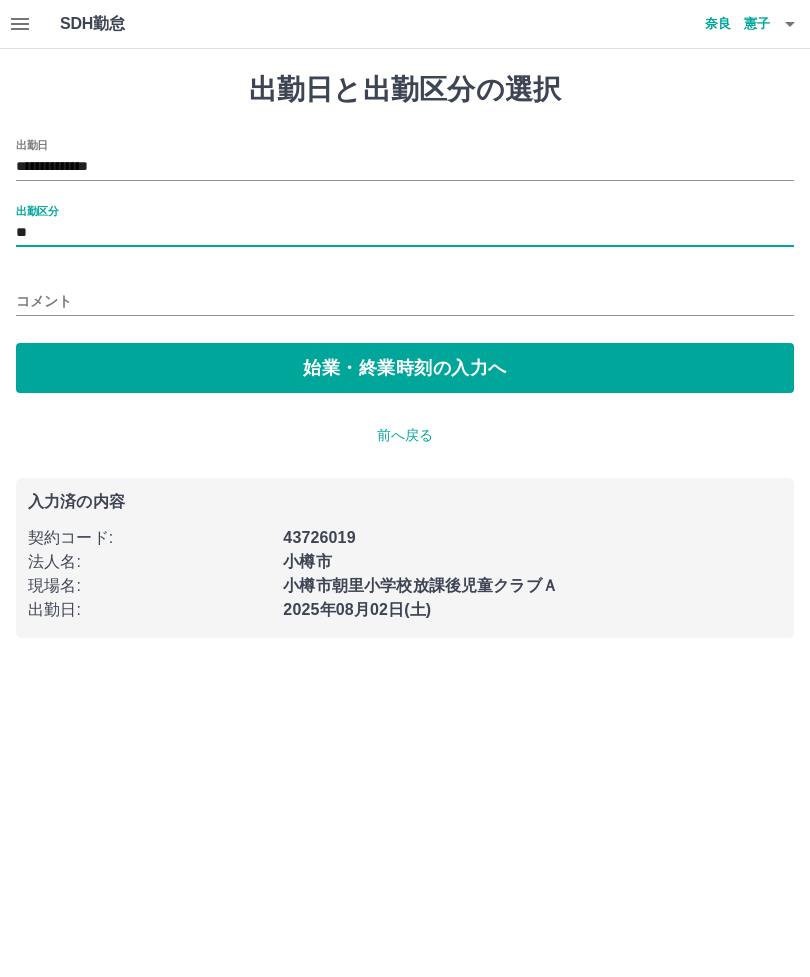 click on "始業・終業時刻の入力へ" at bounding box center [405, 368] 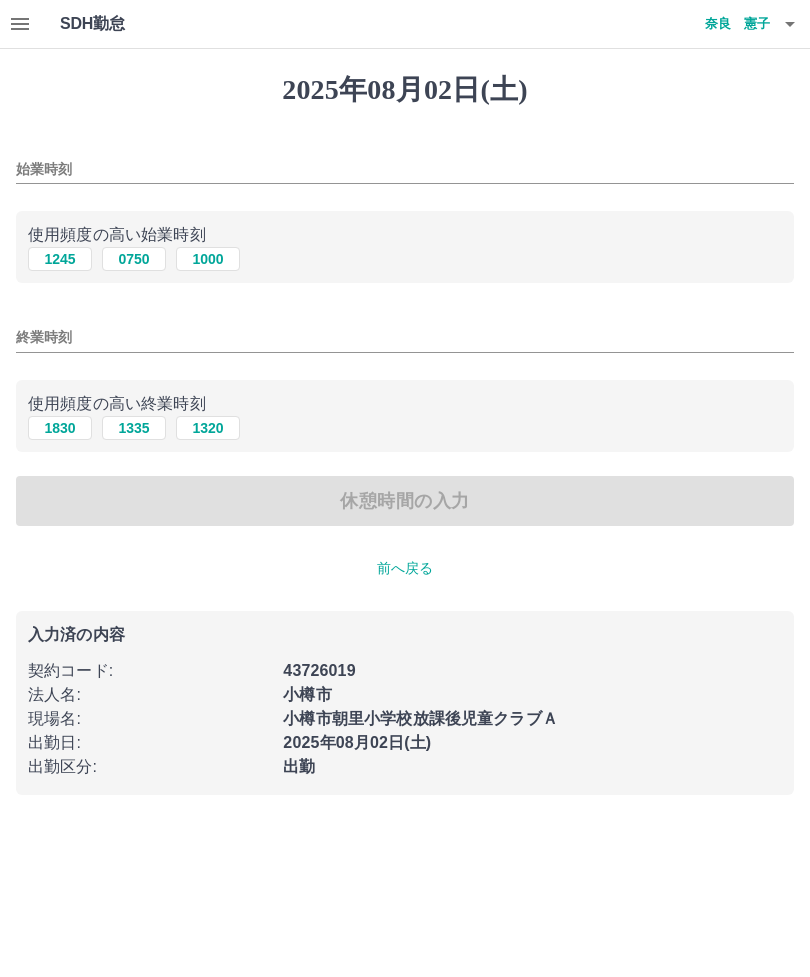 click on "始業時刻" at bounding box center (405, 163) 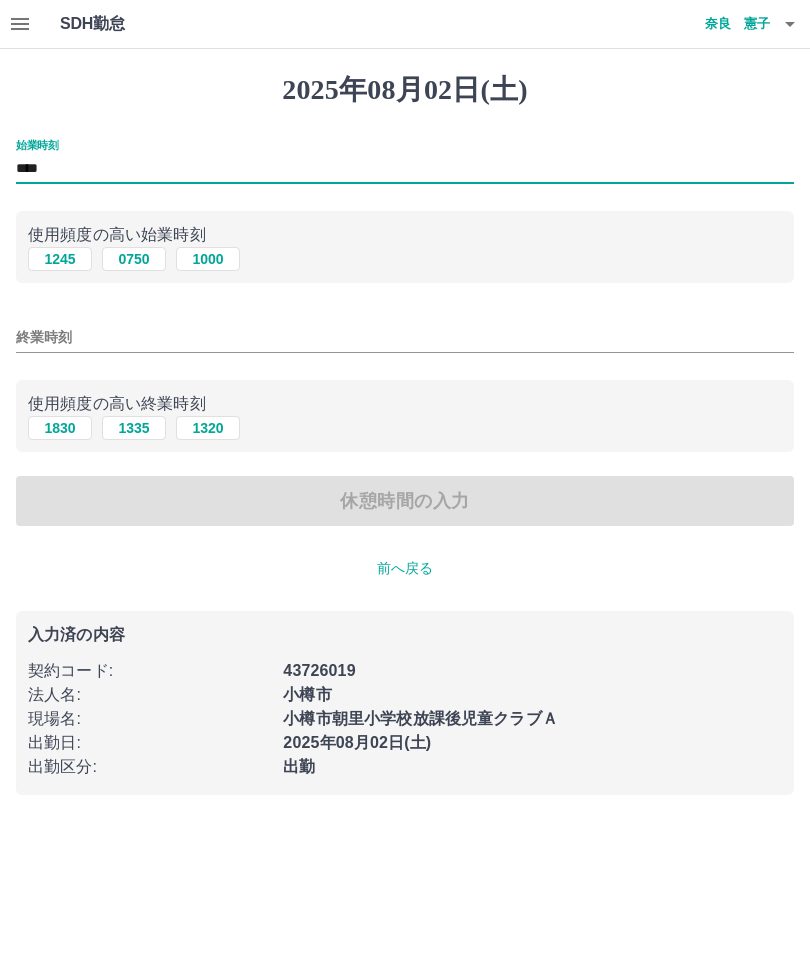 click on "****" at bounding box center (405, 169) 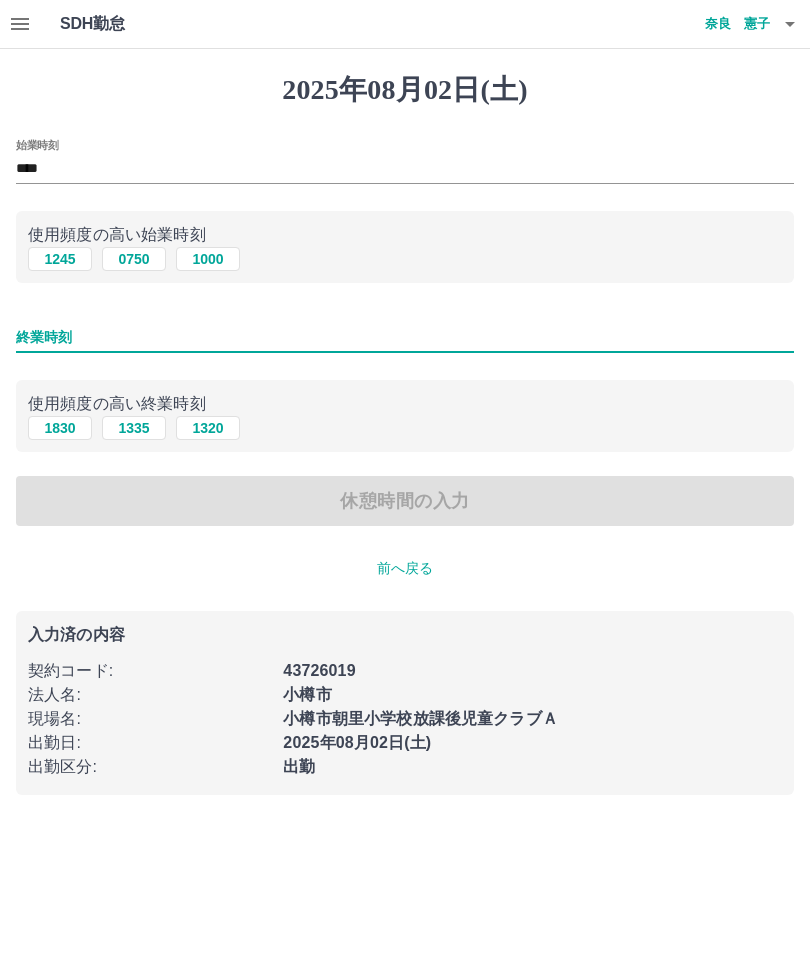 click on "1830" at bounding box center [60, 428] 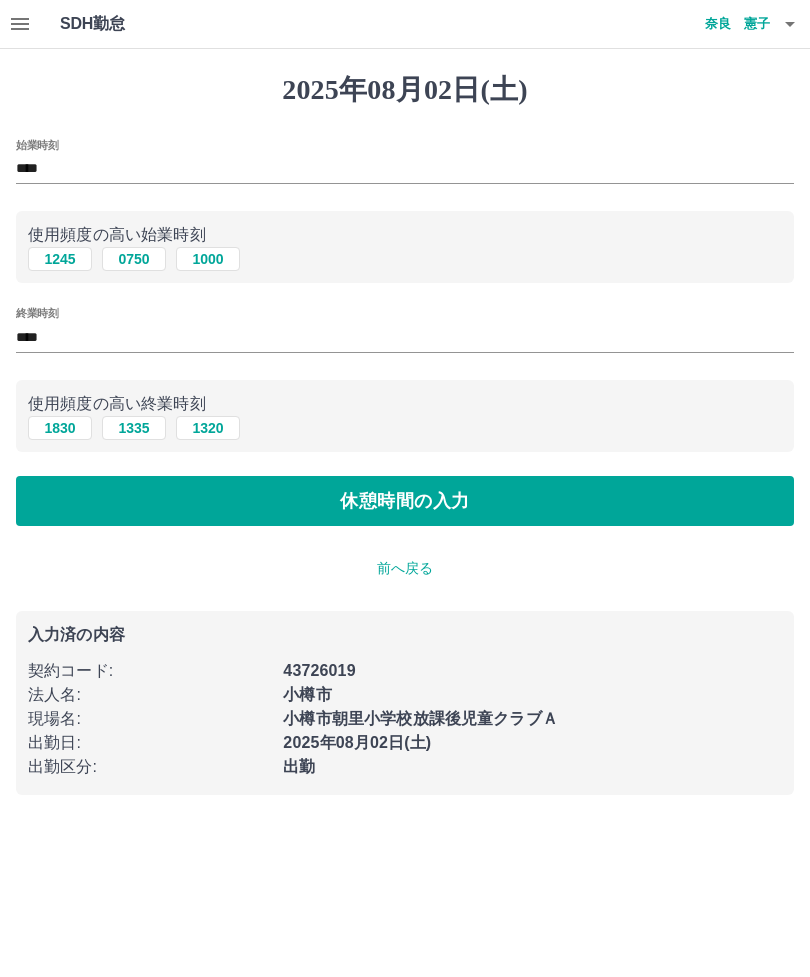click on "休憩時間の入力" at bounding box center (405, 501) 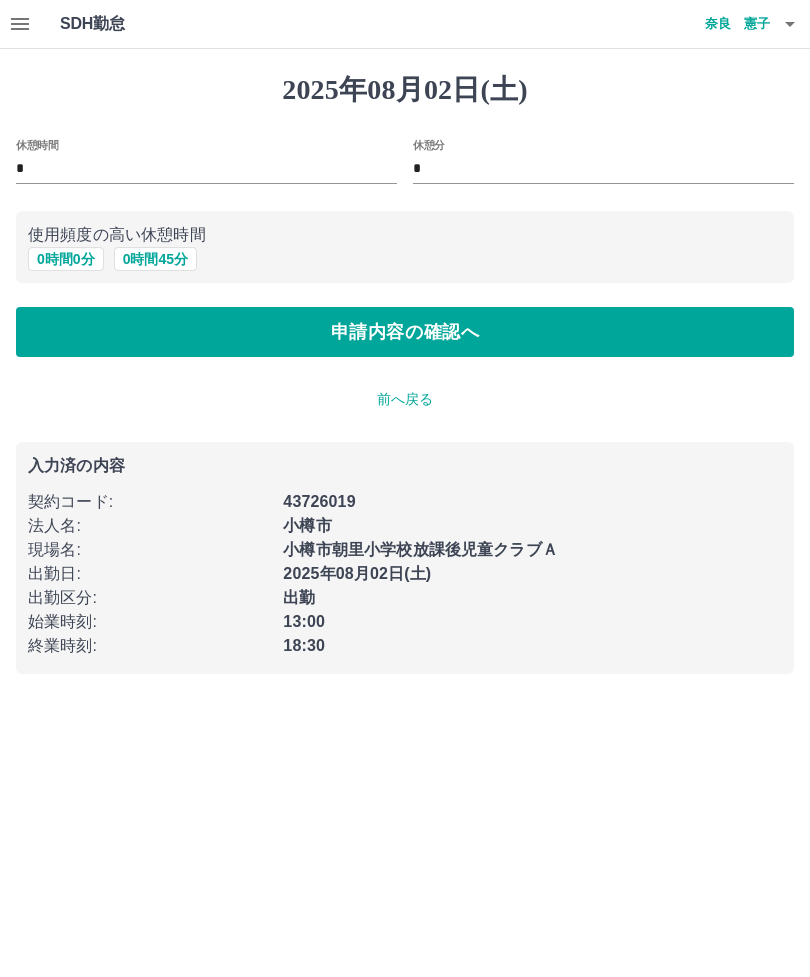 click on "申請内容の確認へ" at bounding box center [405, 332] 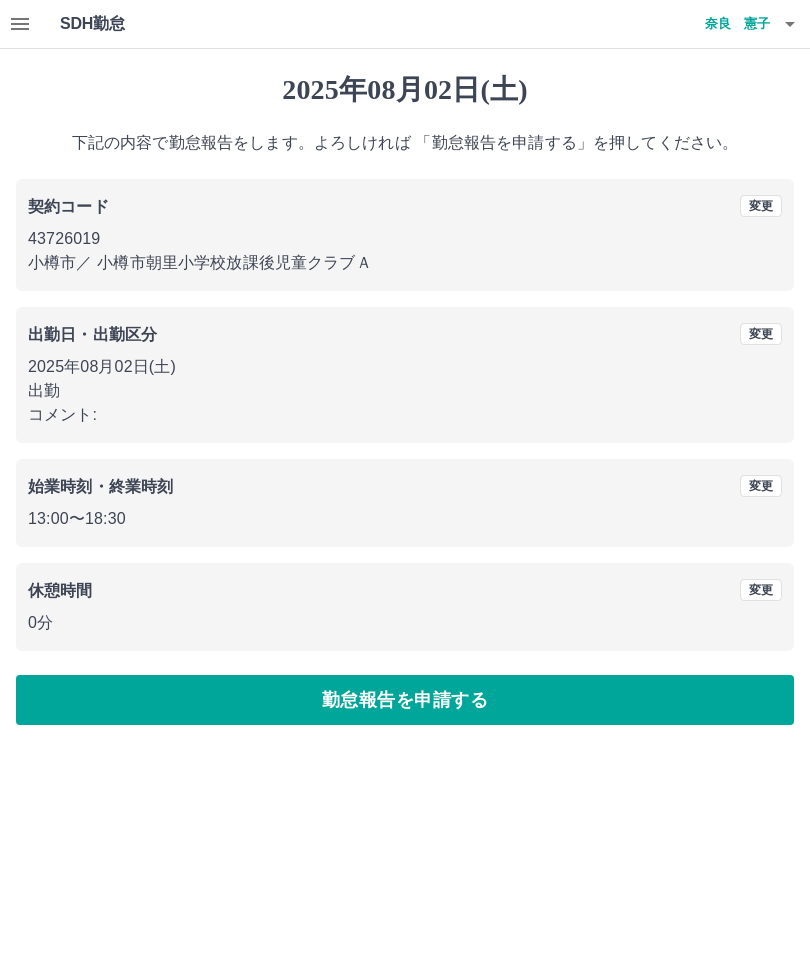 click on "勤怠報告を申請する" at bounding box center [405, 700] 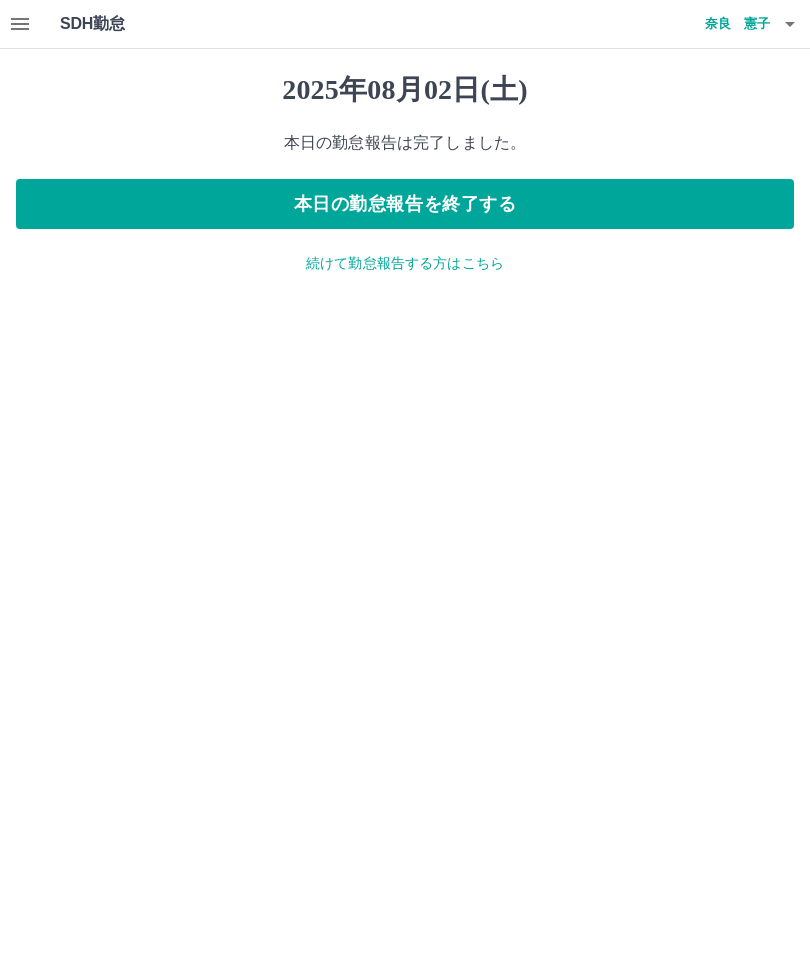 click on "続けて勤怠報告する方はこちら" at bounding box center [405, 263] 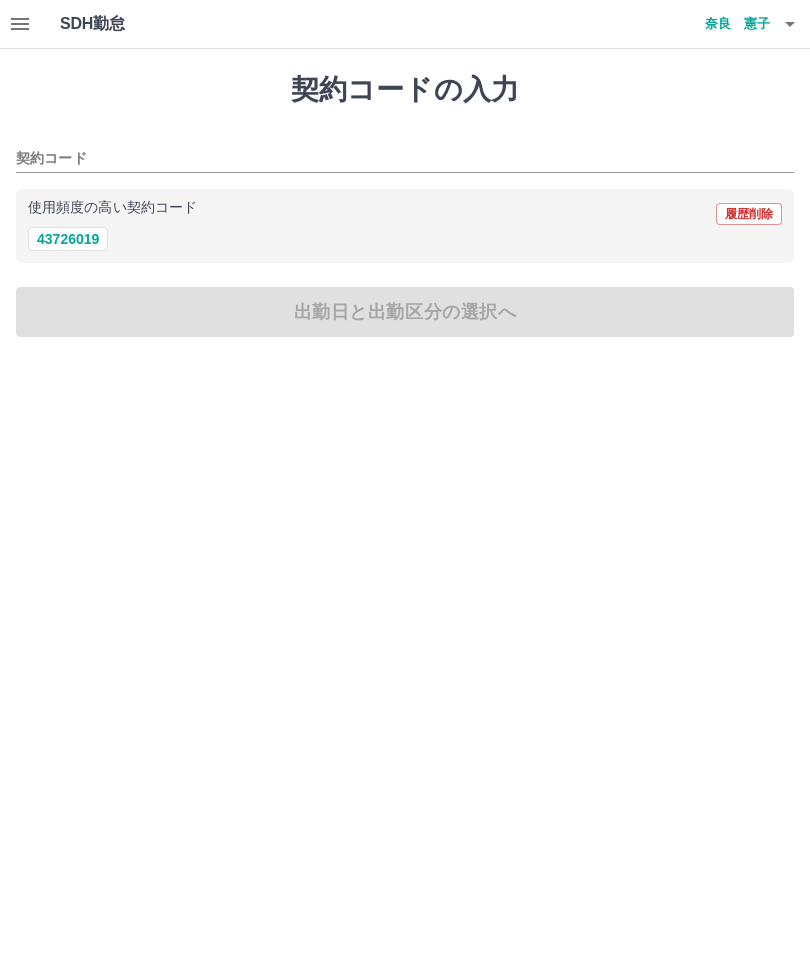click on "43726019" at bounding box center (68, 239) 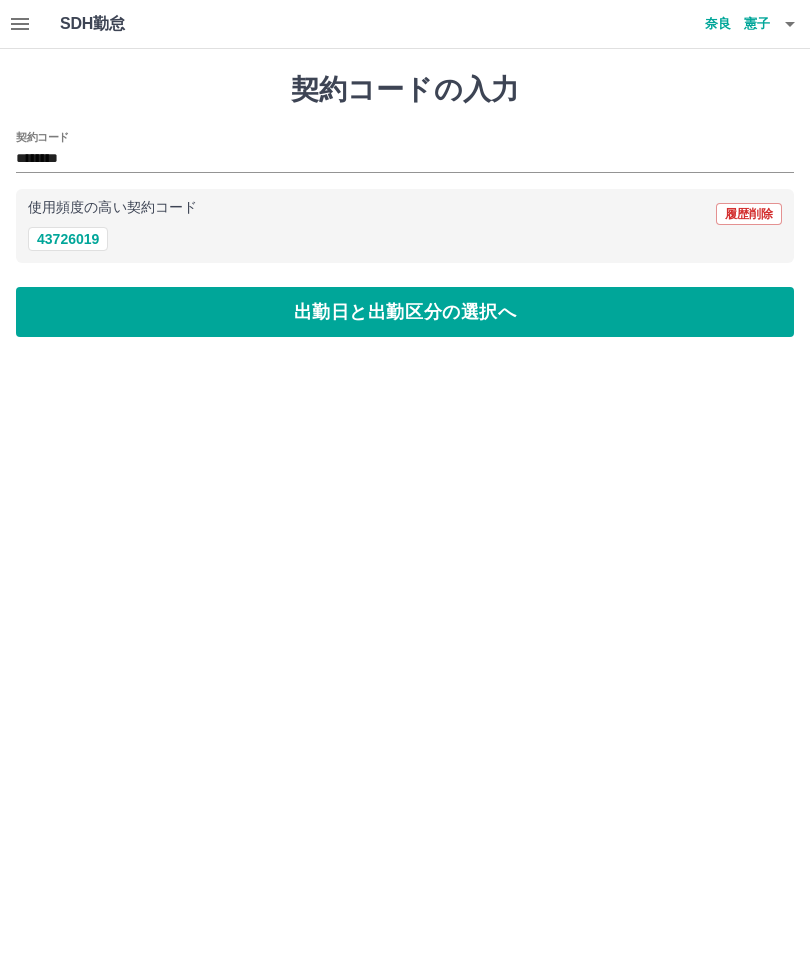 click on "出勤日と出勤区分の選択へ" at bounding box center [405, 312] 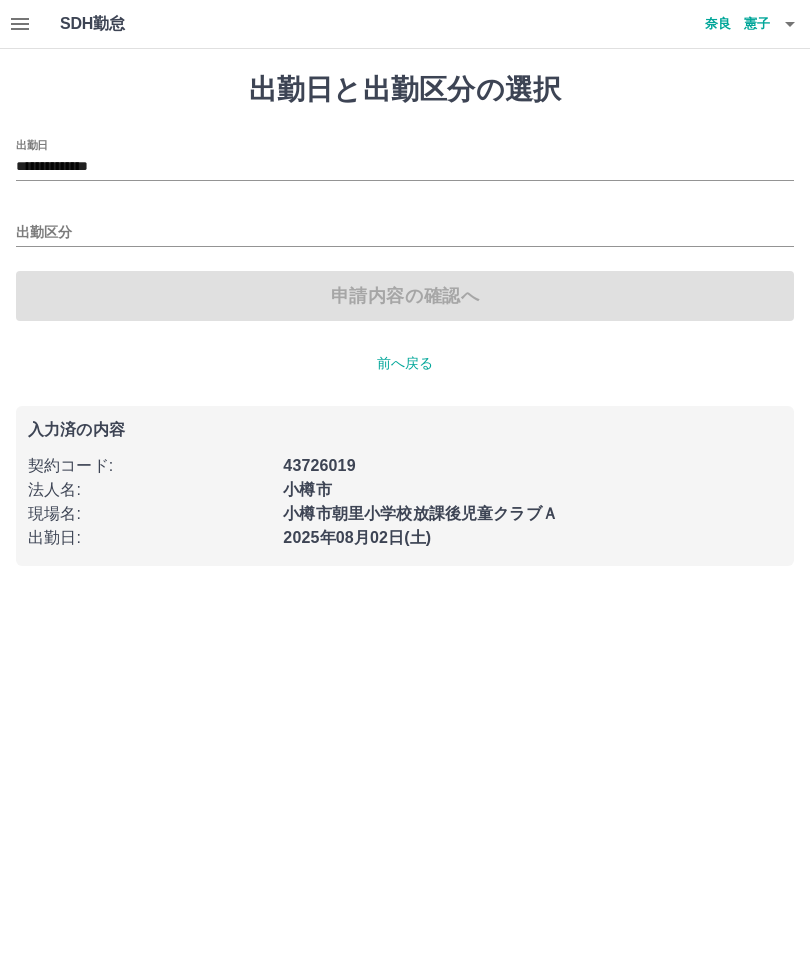 click on "**********" at bounding box center [405, 160] 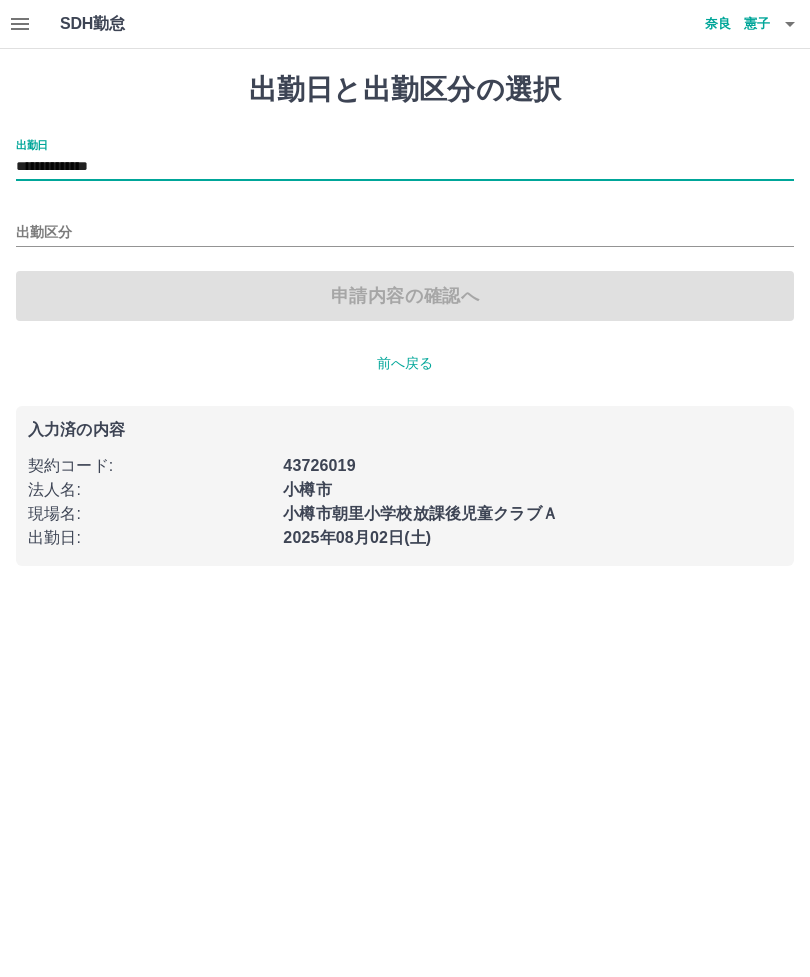 click on "**********" at bounding box center (405, 167) 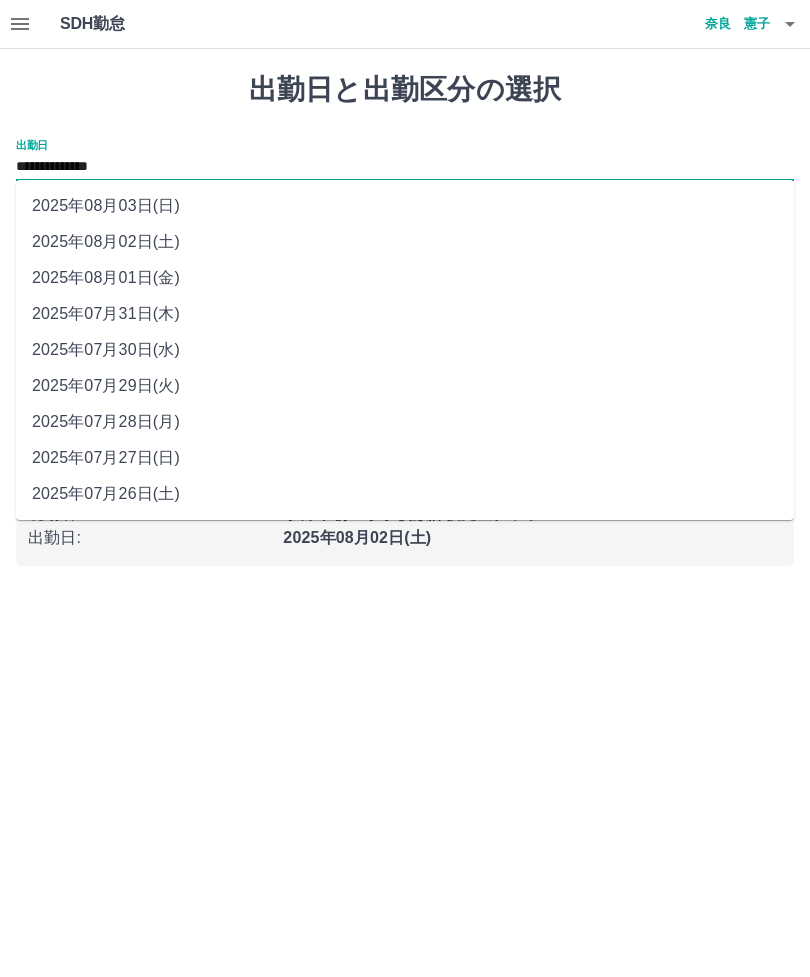 click on "2025年08月03日(日)" at bounding box center (405, 206) 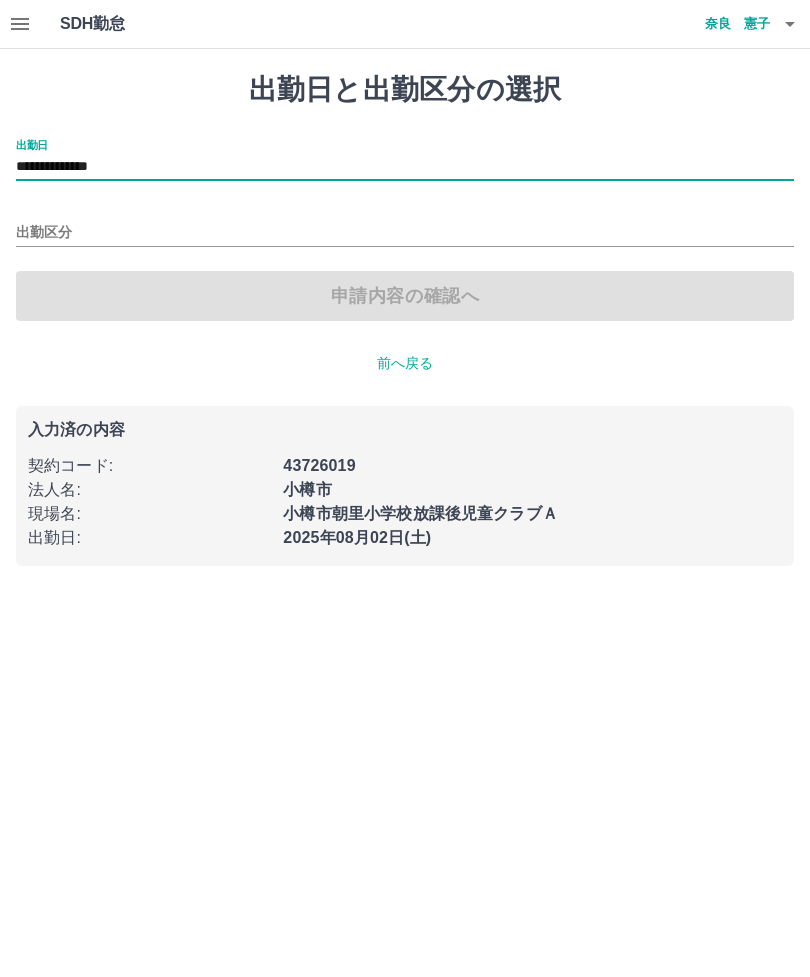 click on "出勤区分" at bounding box center [405, 233] 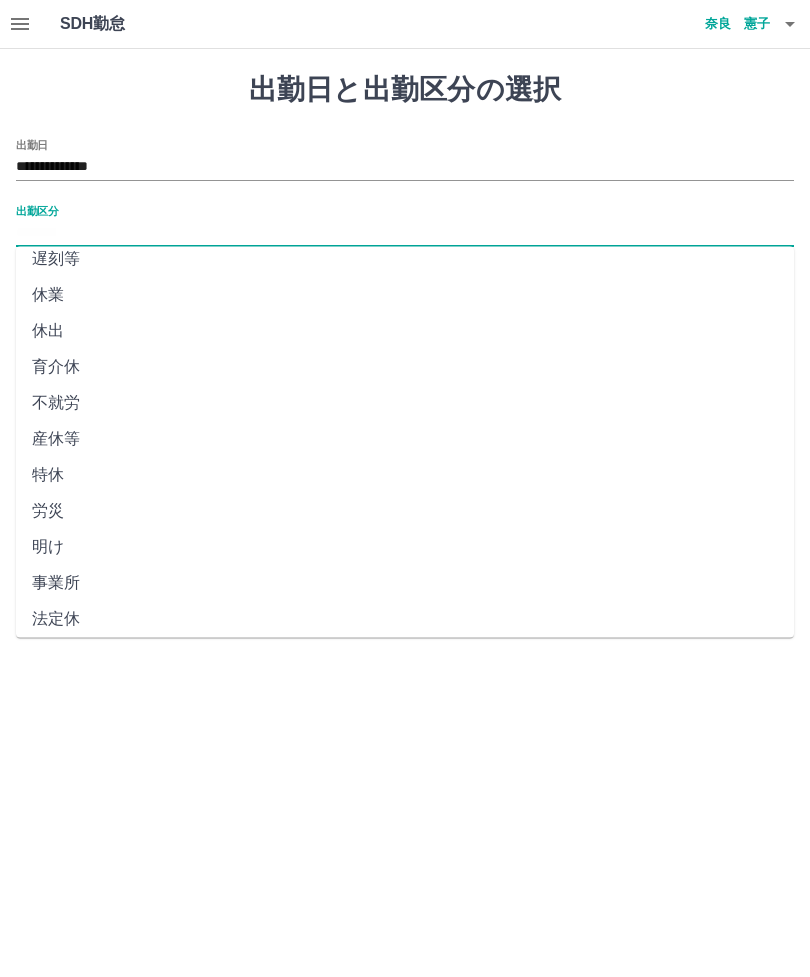 scroll, scrollTop: 238, scrollLeft: 0, axis: vertical 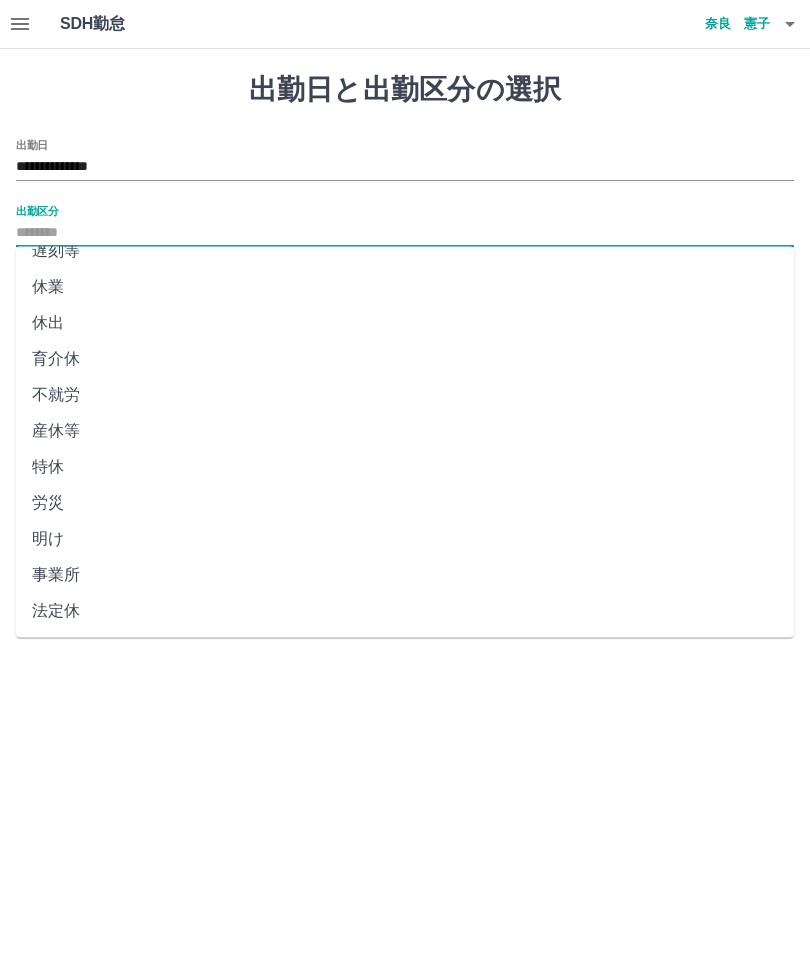 click on "法定休" at bounding box center (405, 611) 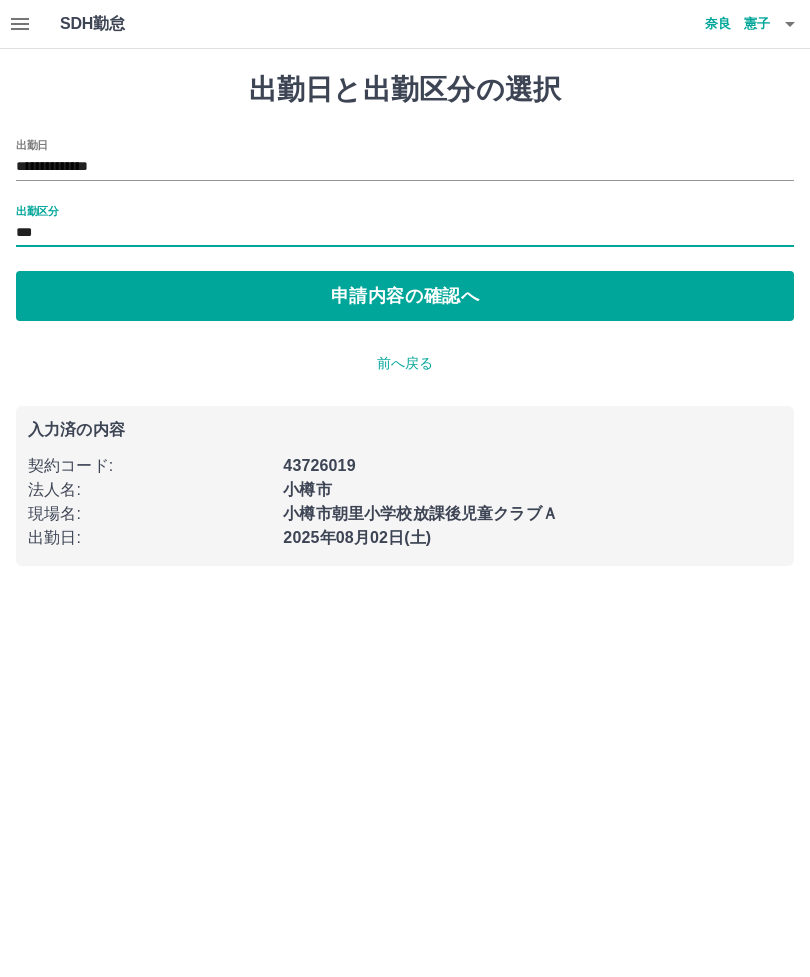 click on "申請内容の確認へ" at bounding box center [405, 296] 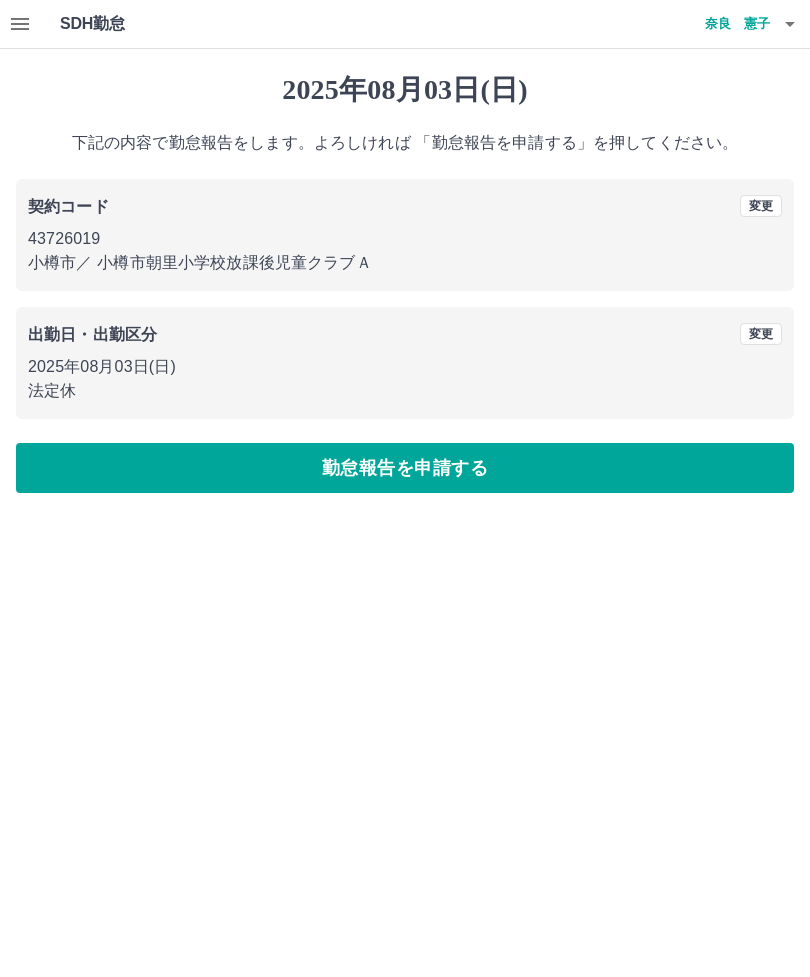 click on "勤怠報告を申請する" at bounding box center (405, 468) 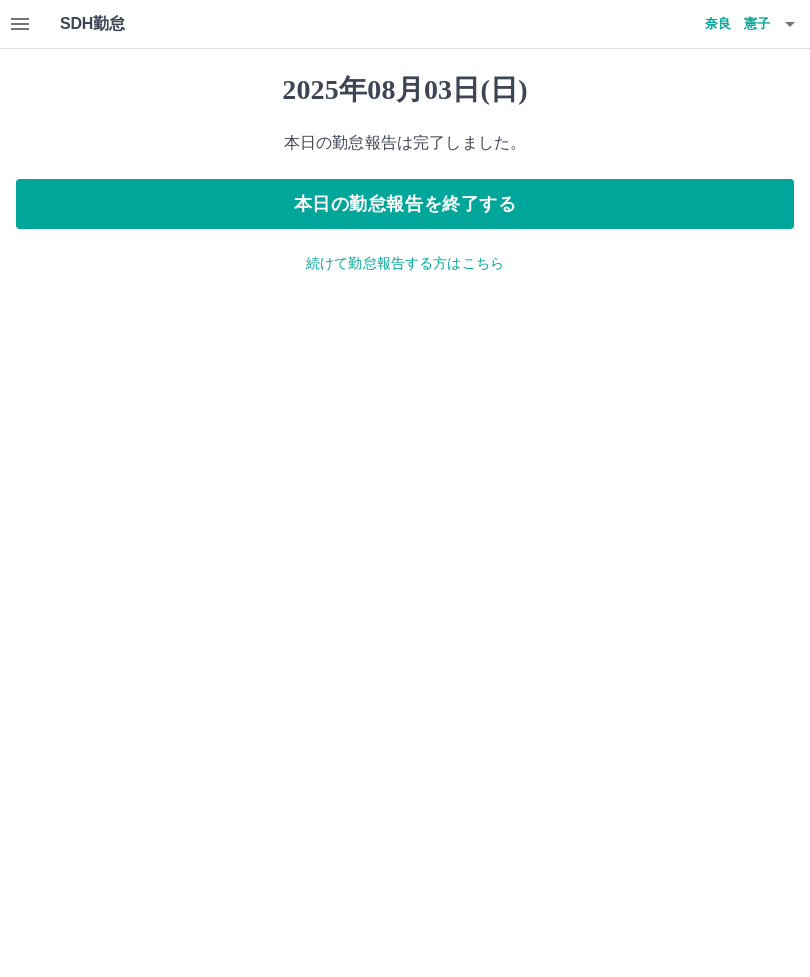 click on "奈良　憲子" at bounding box center (710, 24) 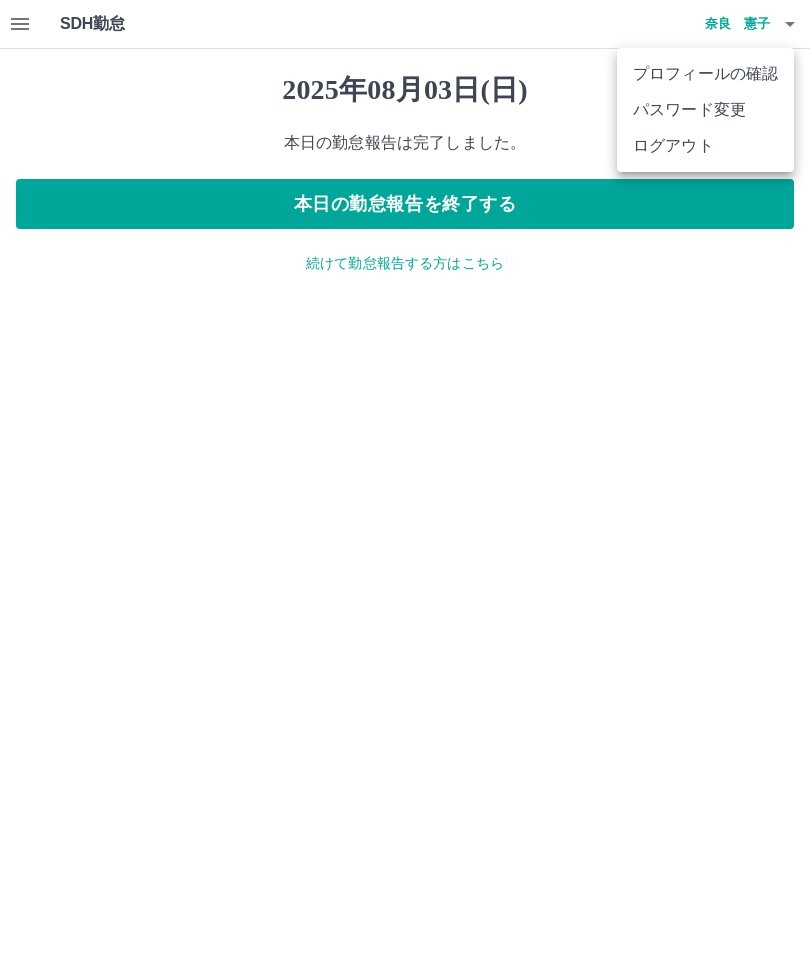 click on "ログアウト" at bounding box center [705, 146] 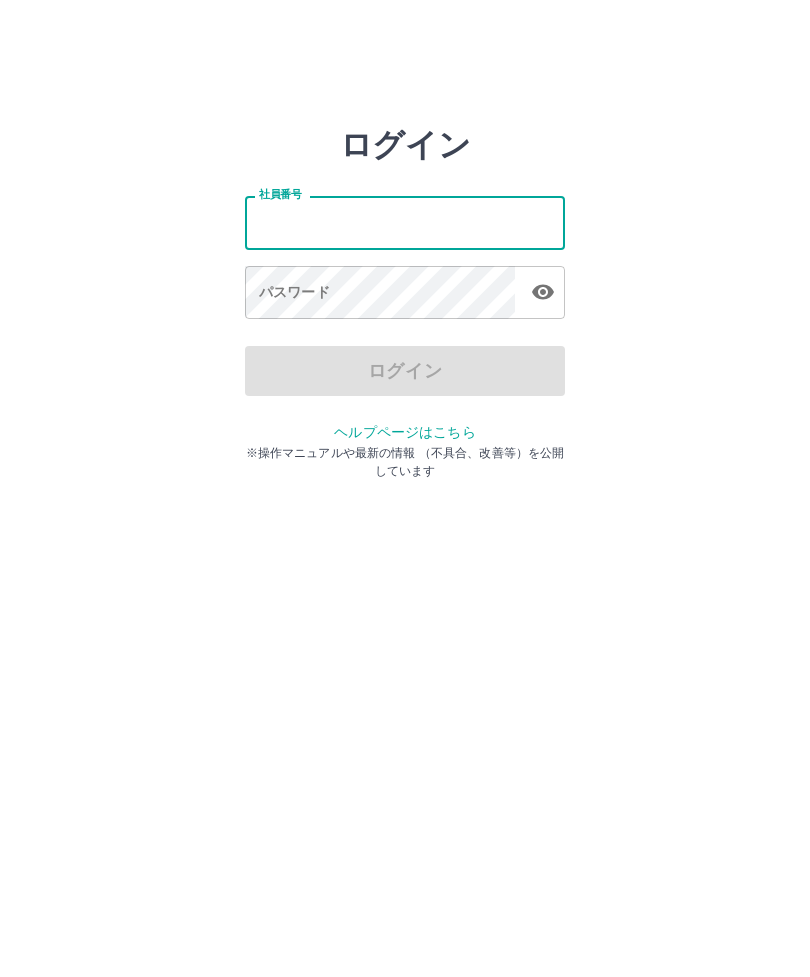 scroll, scrollTop: 0, scrollLeft: 0, axis: both 